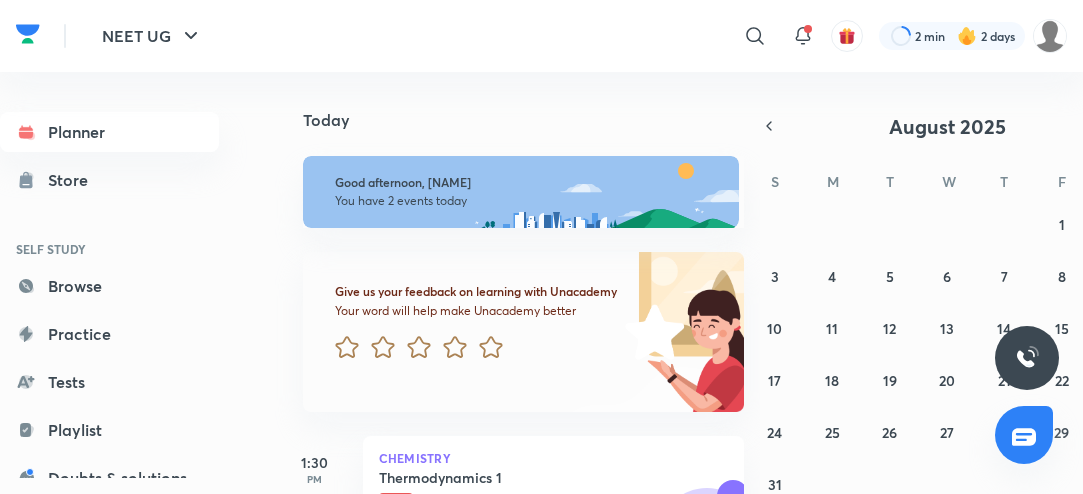 scroll, scrollTop: 0, scrollLeft: 0, axis: both 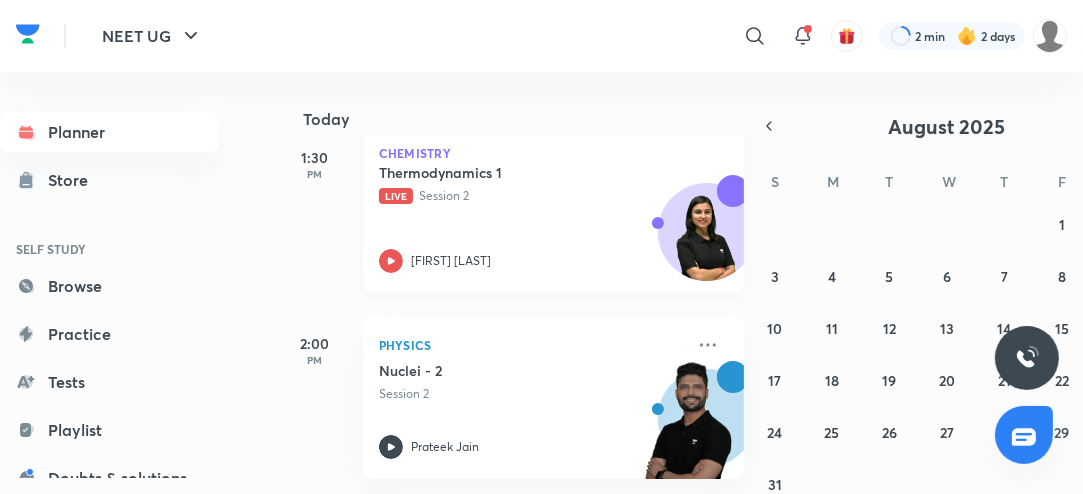 click 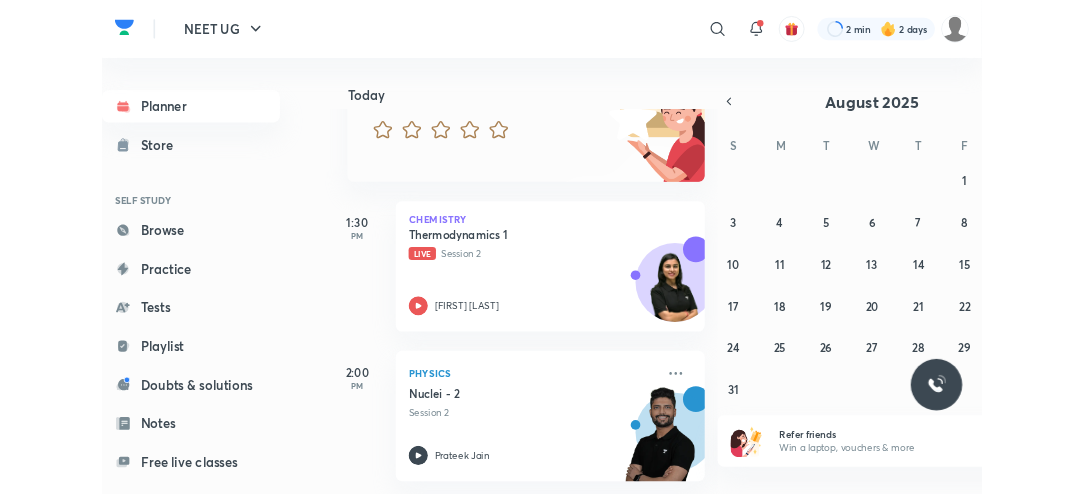 scroll, scrollTop: 197, scrollLeft: 0, axis: vertical 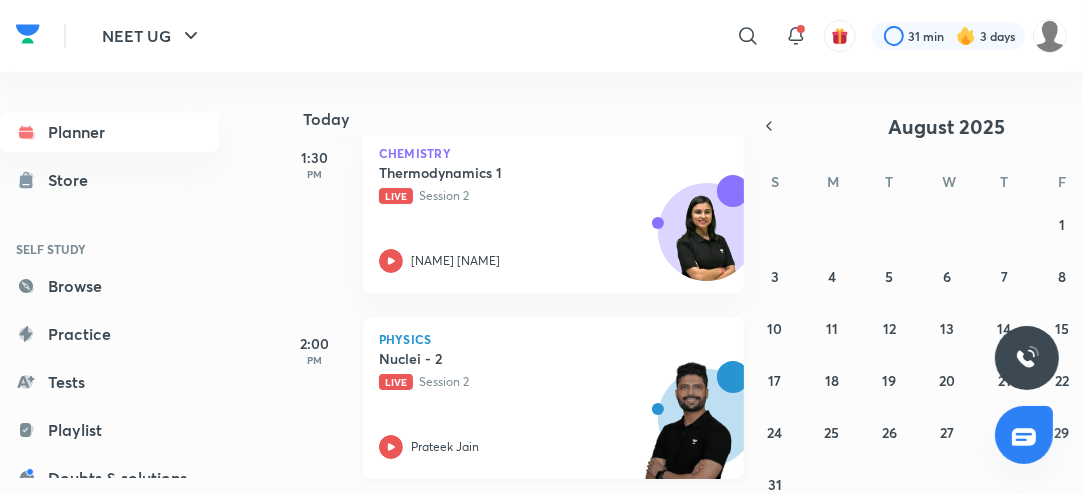 click 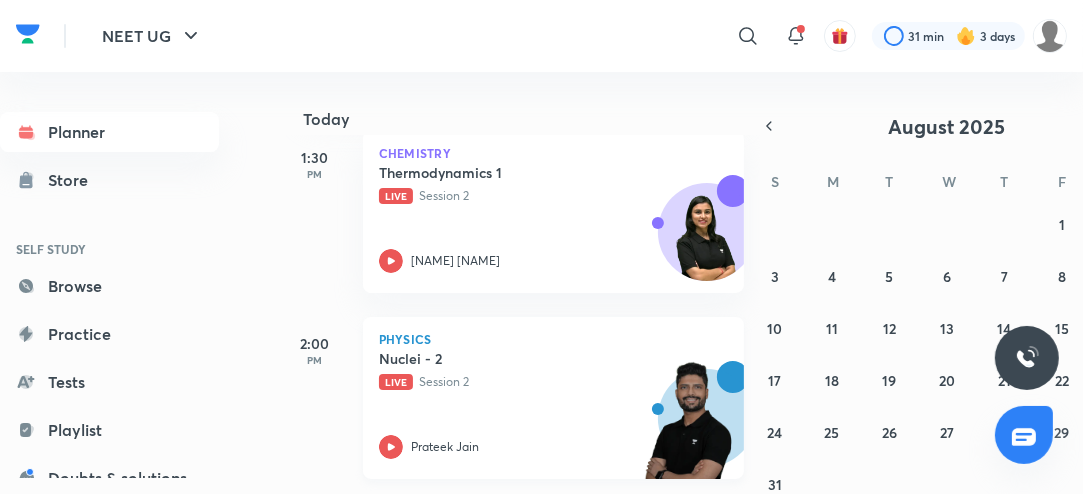 click 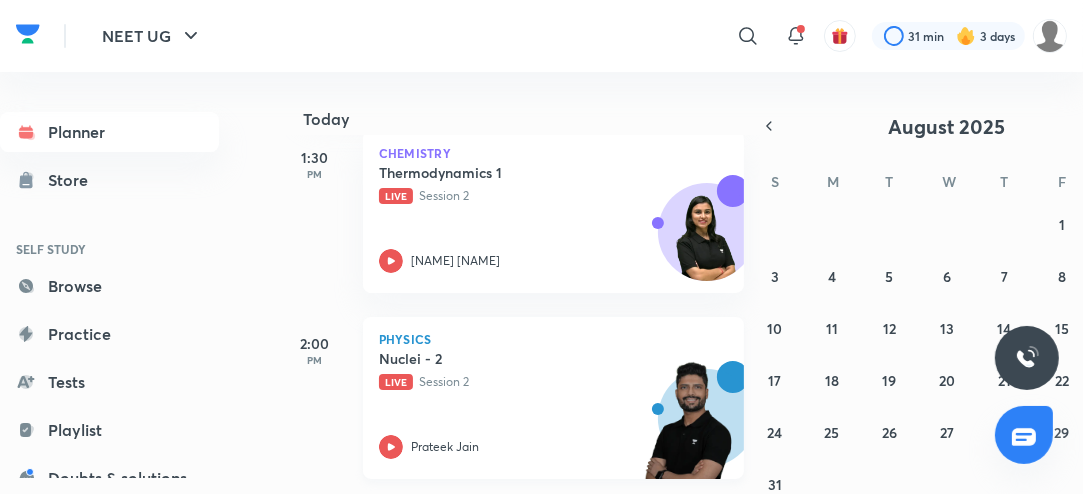 click 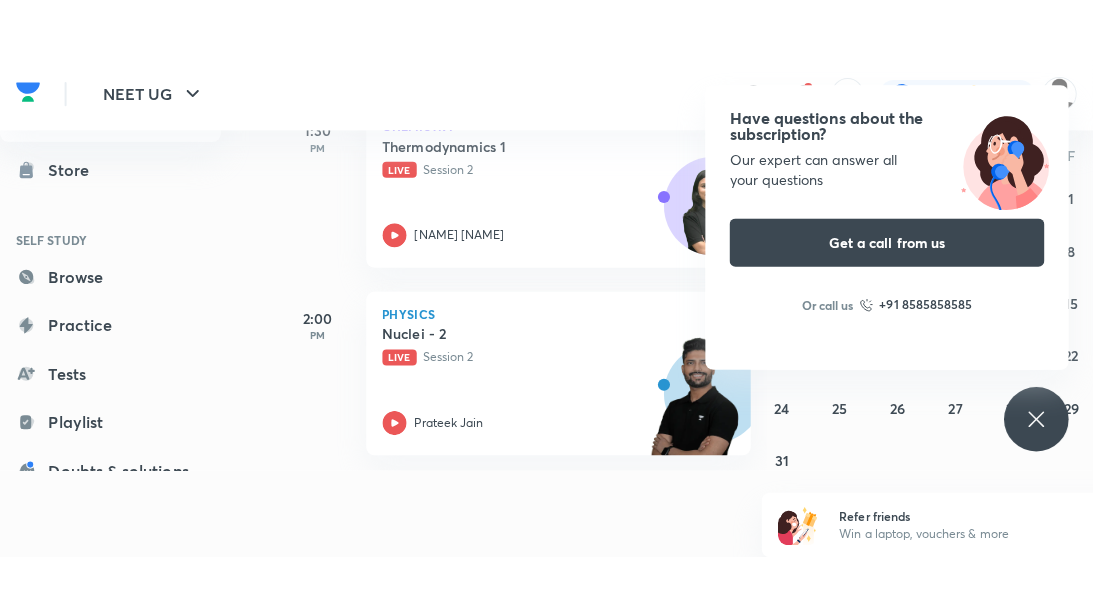 scroll, scrollTop: 12, scrollLeft: 0, axis: vertical 